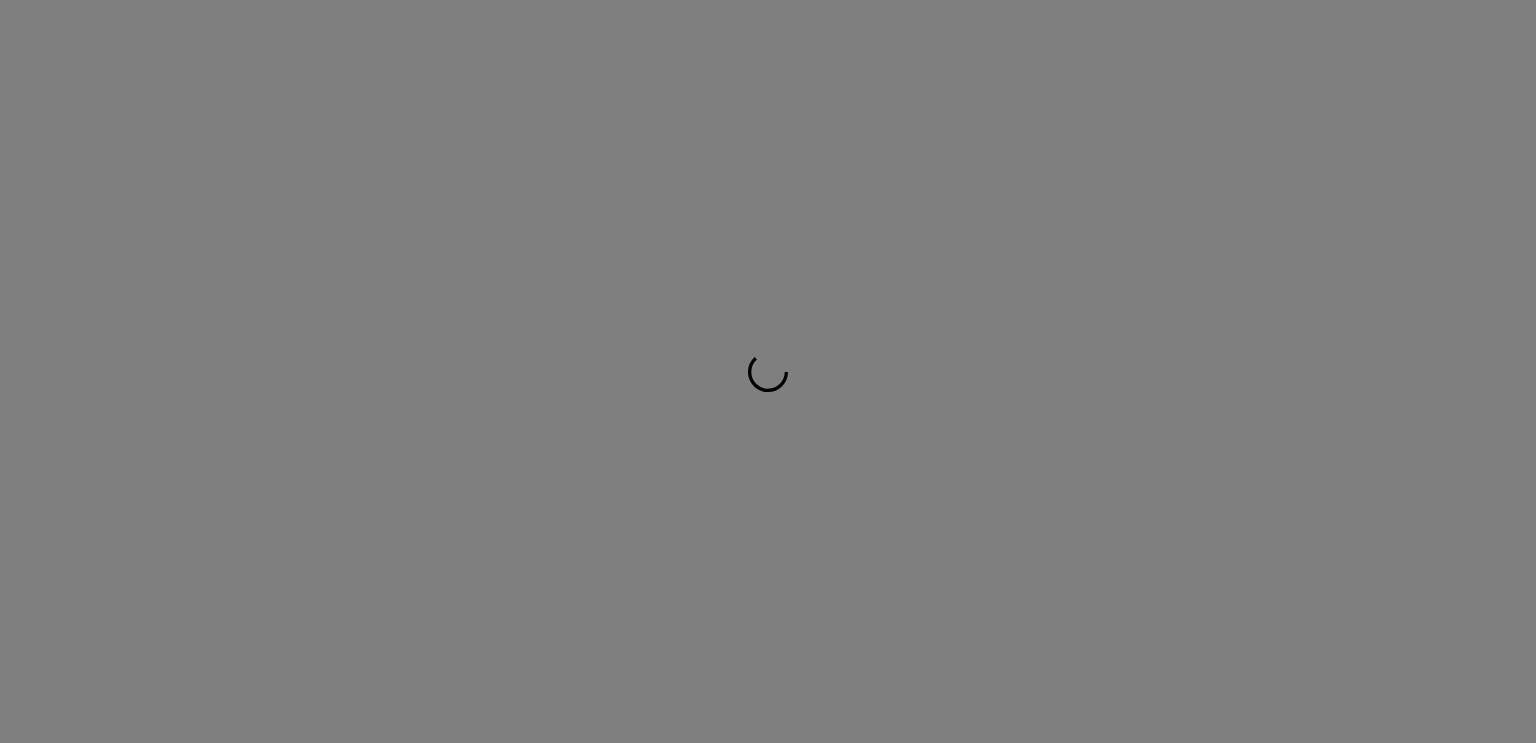 scroll, scrollTop: 0, scrollLeft: 0, axis: both 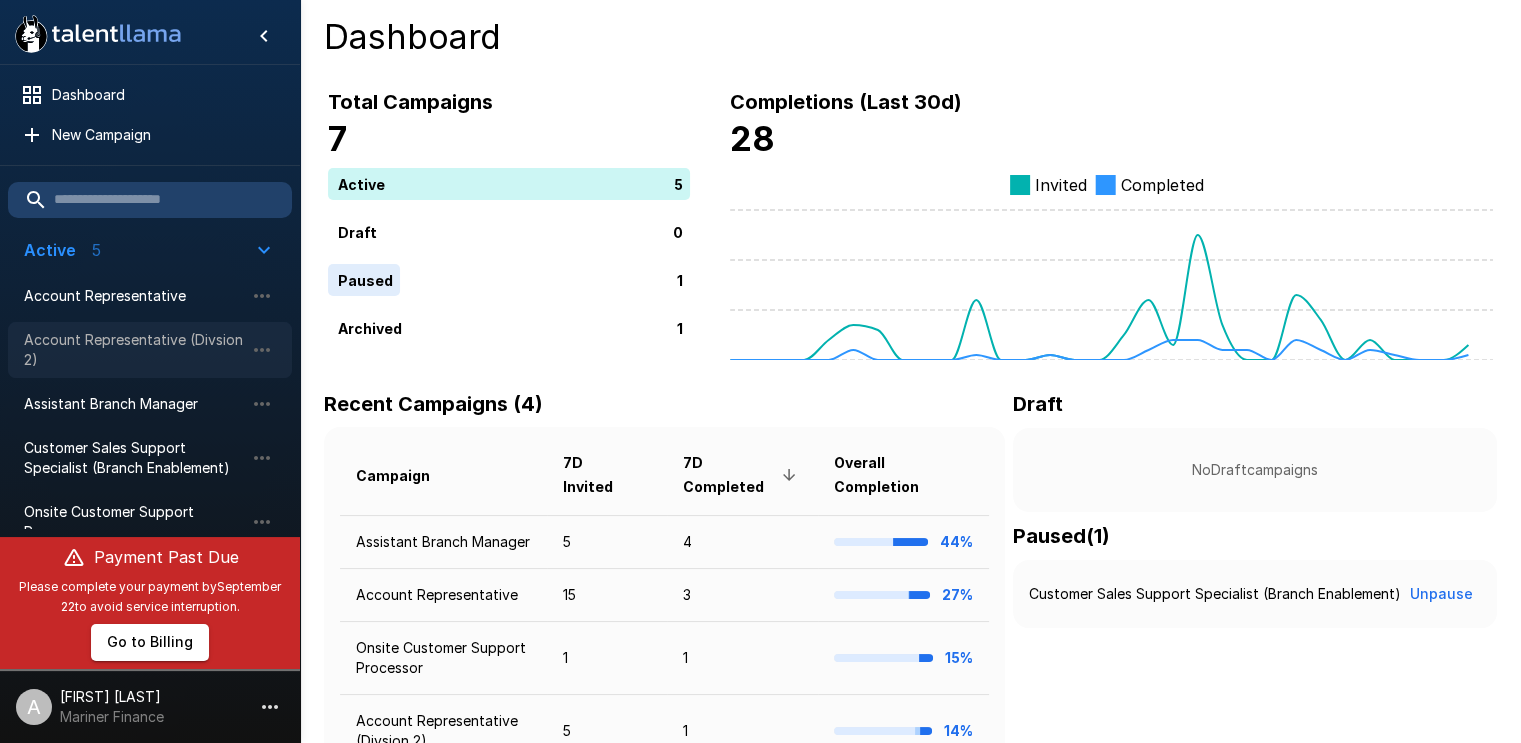 click on "Account Representative (Divsion 2)" at bounding box center (134, 350) 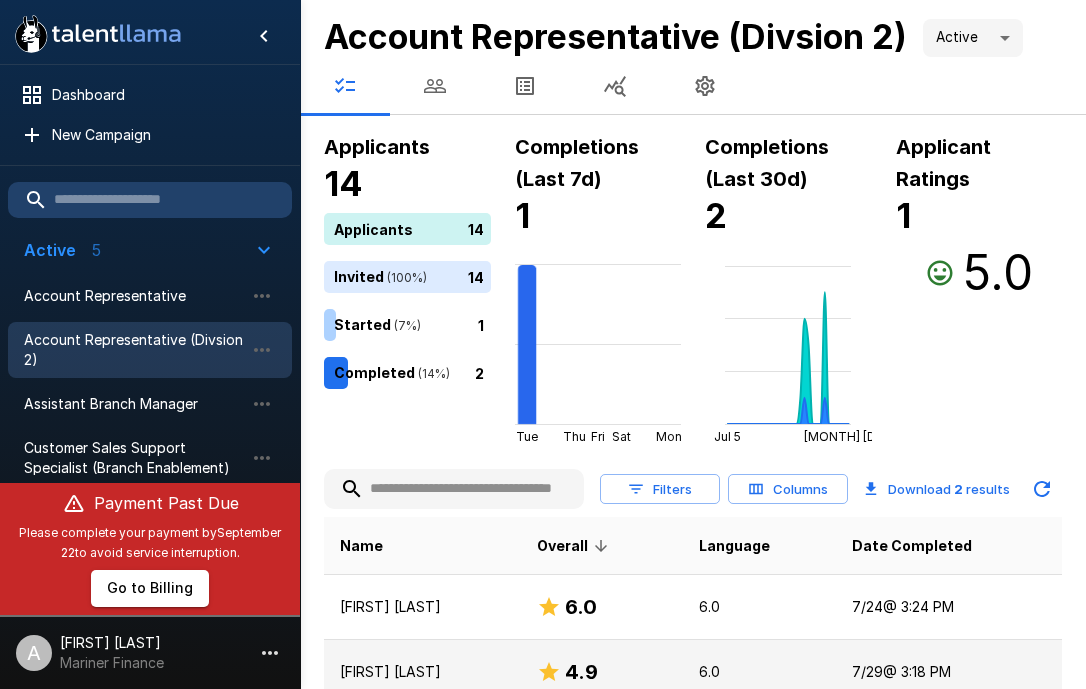 click on "6.0" at bounding box center [759, 672] 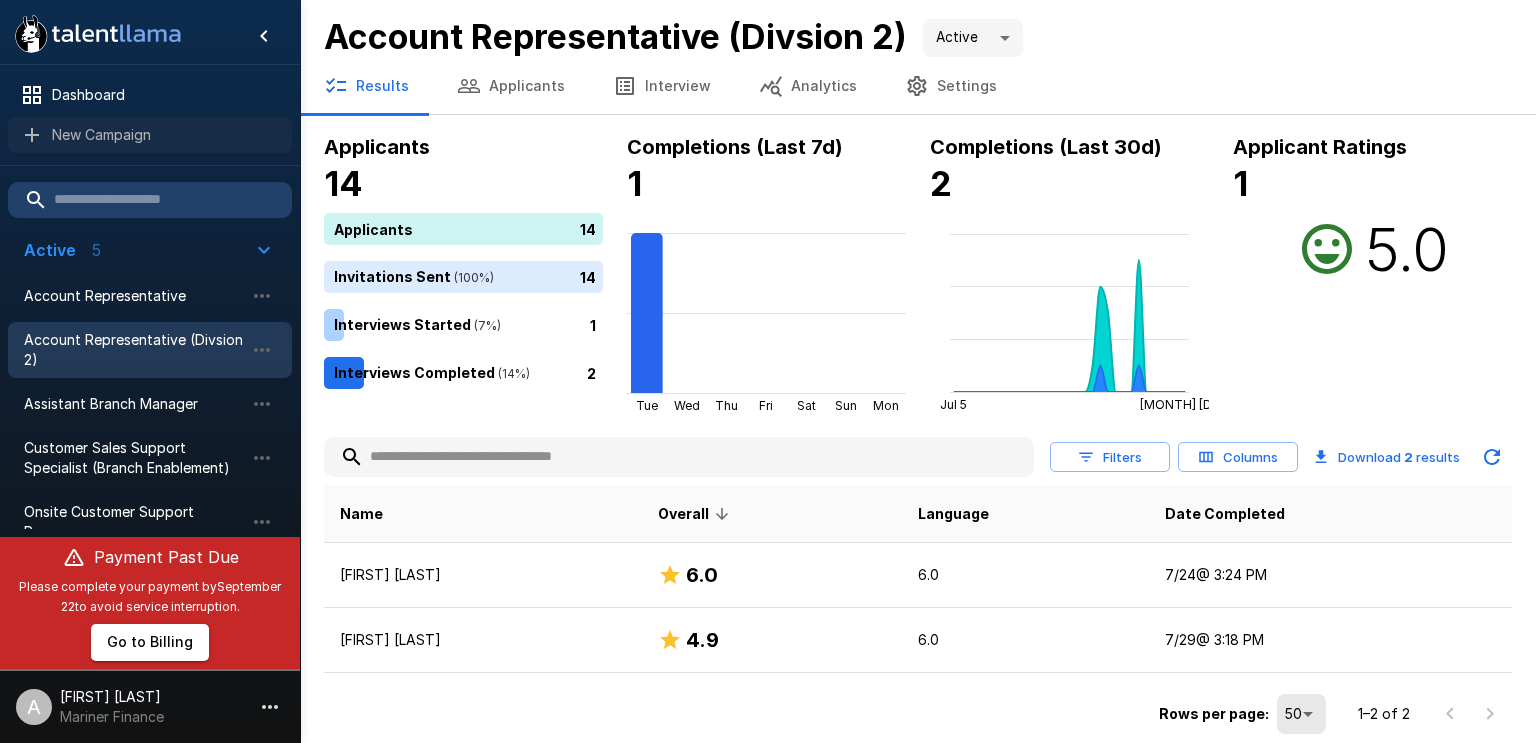click on "New Campaign" at bounding box center [164, 135] 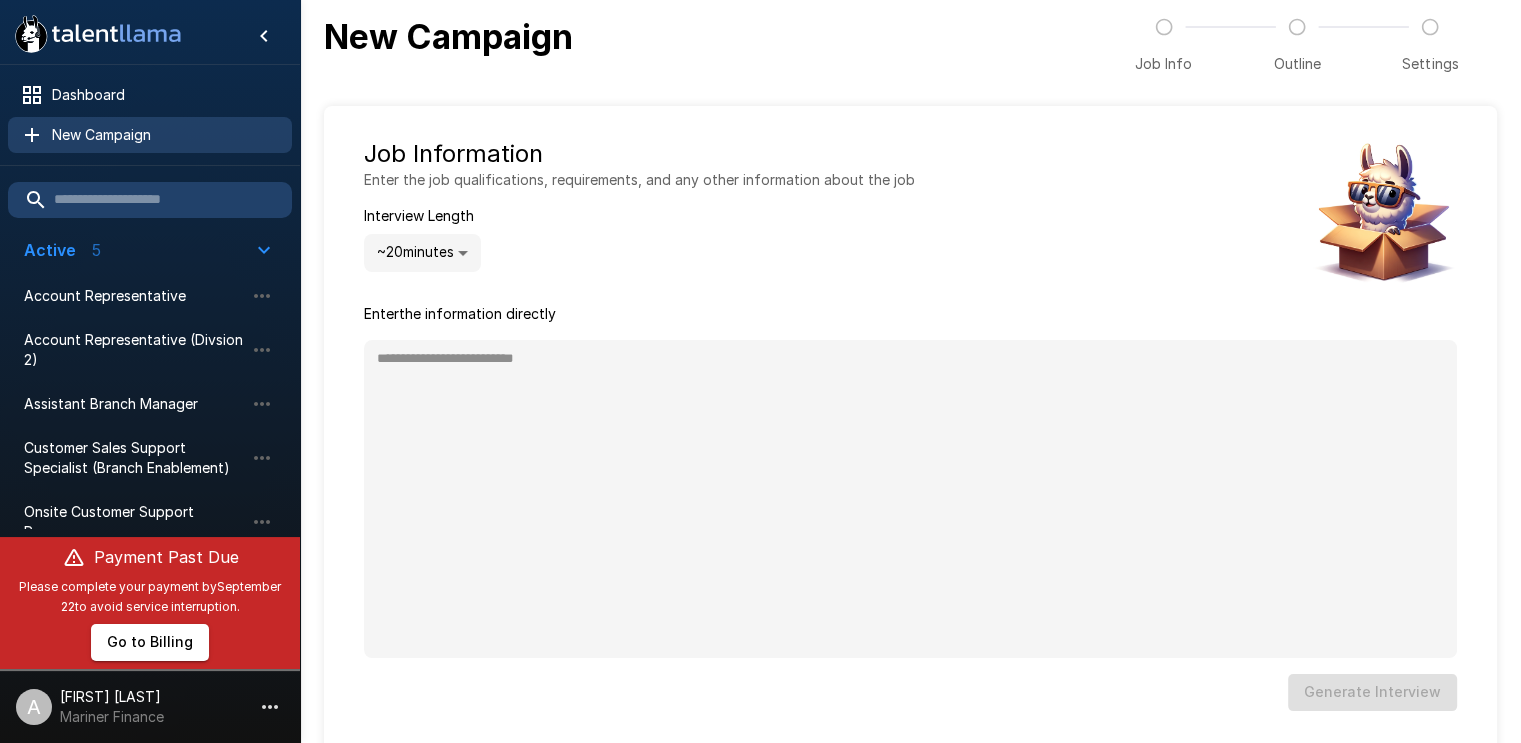 type on "*" 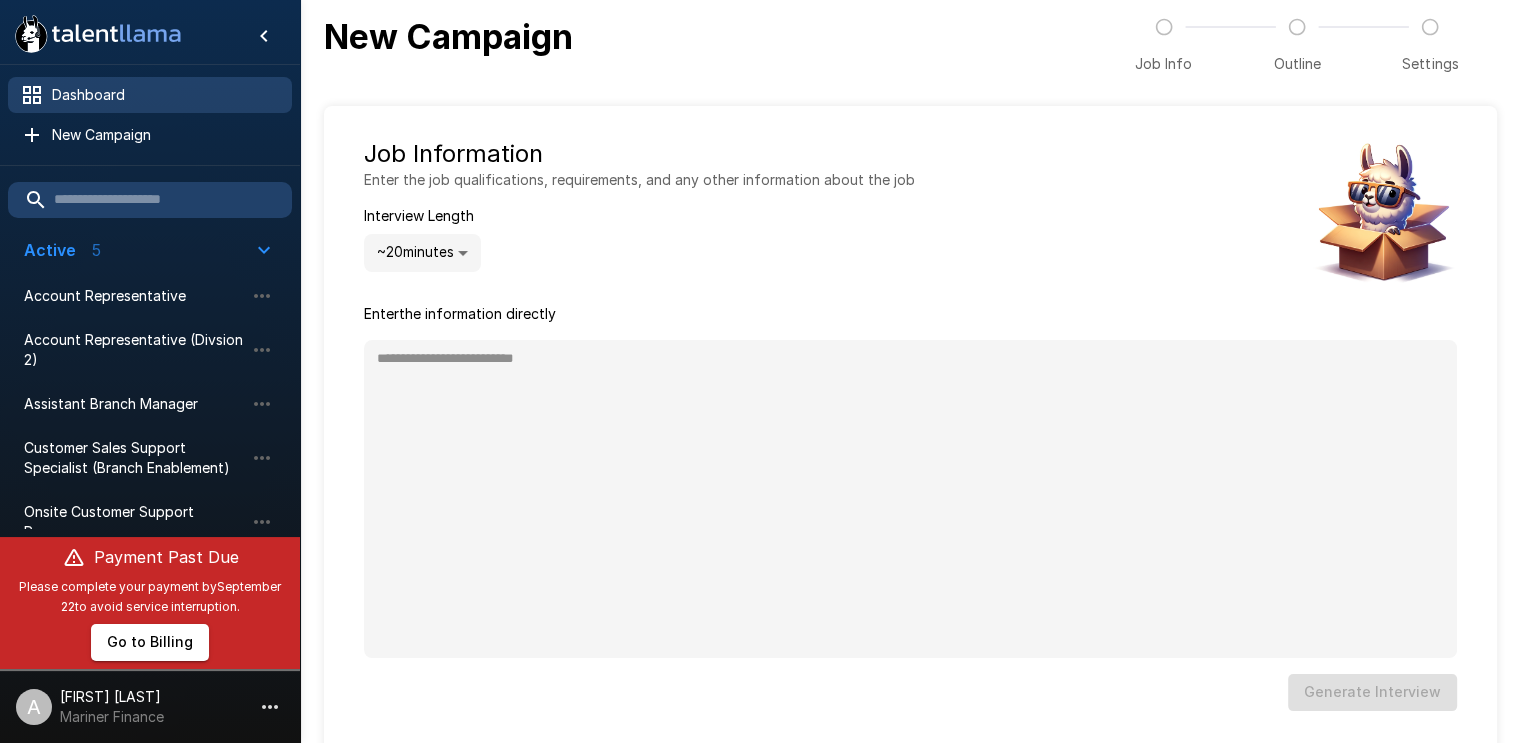click on "Dashboard" at bounding box center [164, 95] 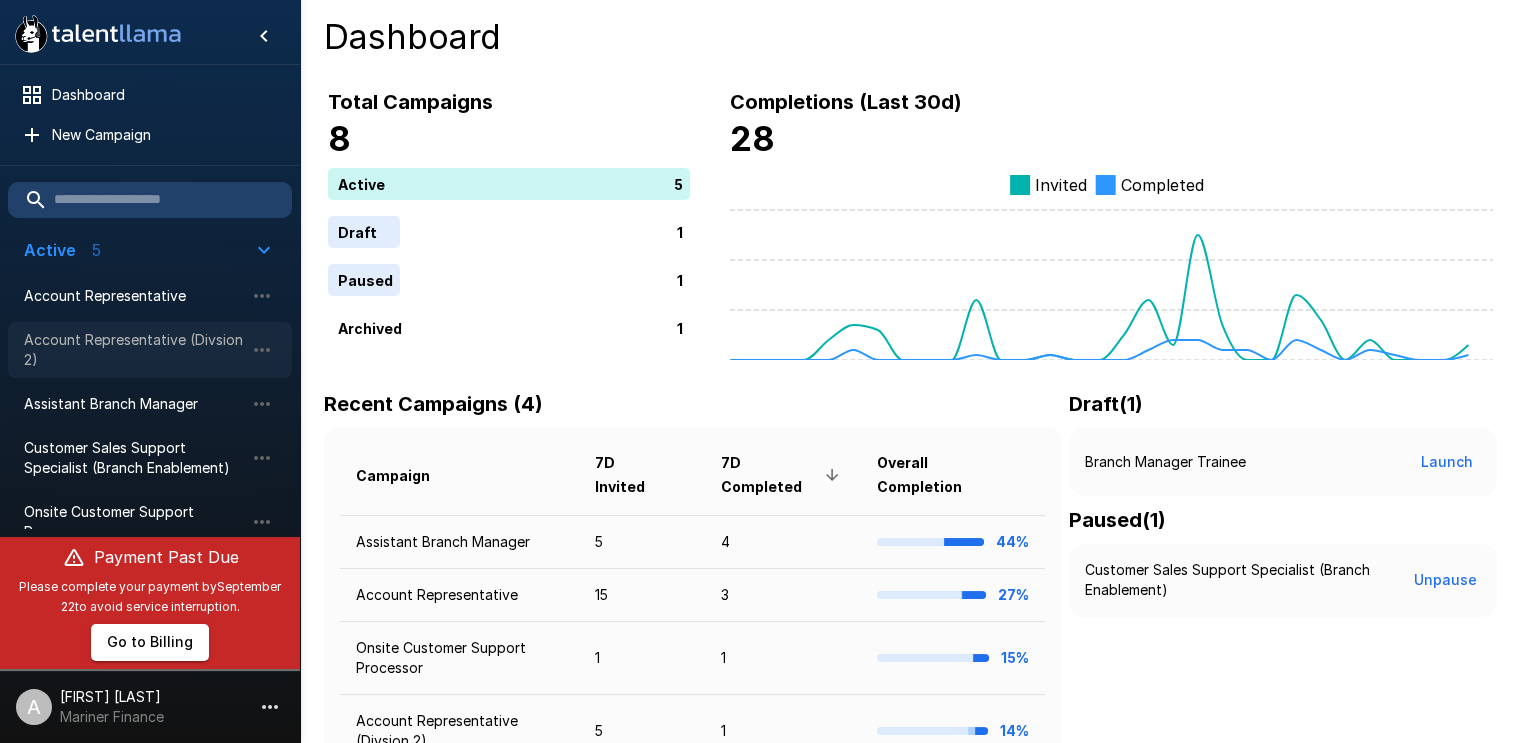 click on "Account Representative (Divsion 2)" at bounding box center (134, 350) 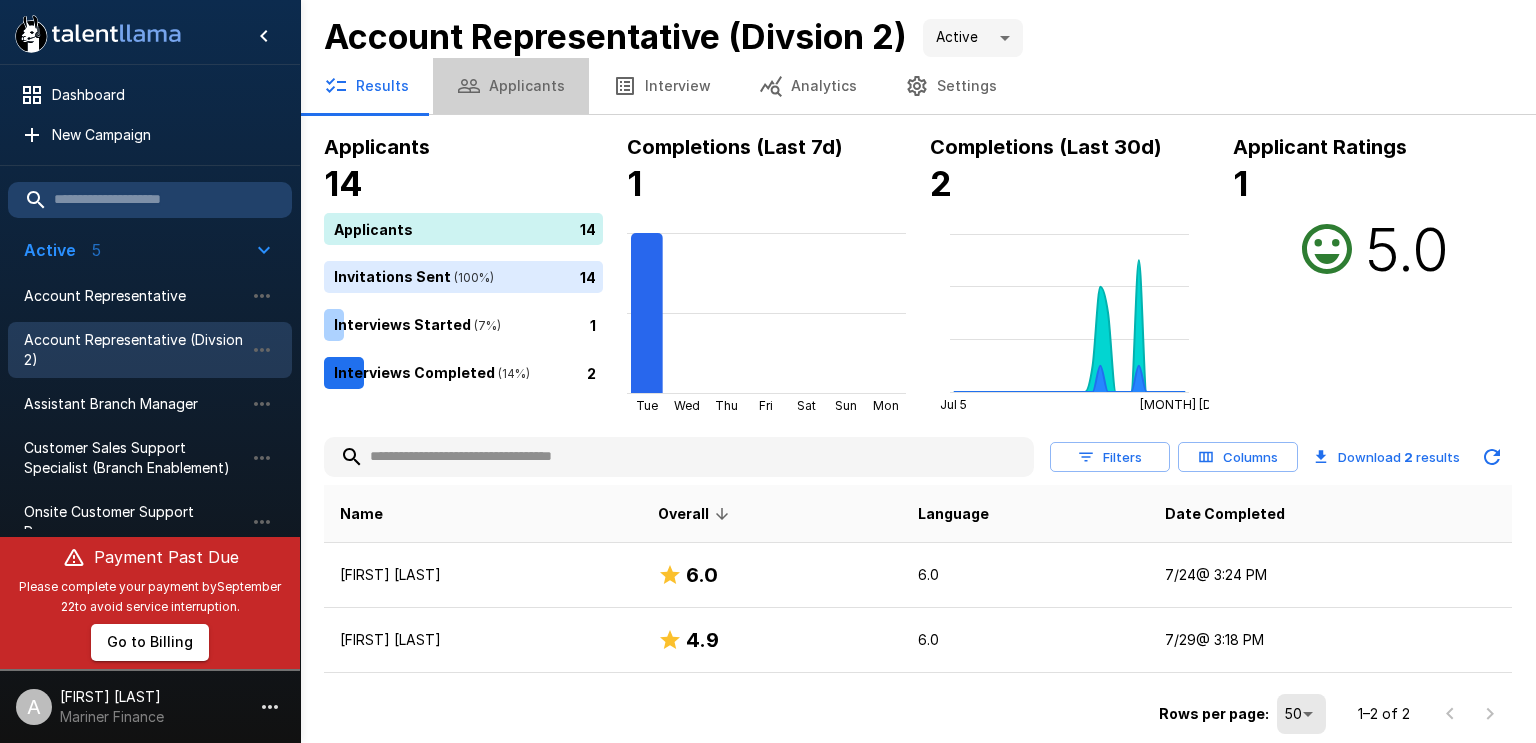 click on "Applicants" at bounding box center [511, 86] 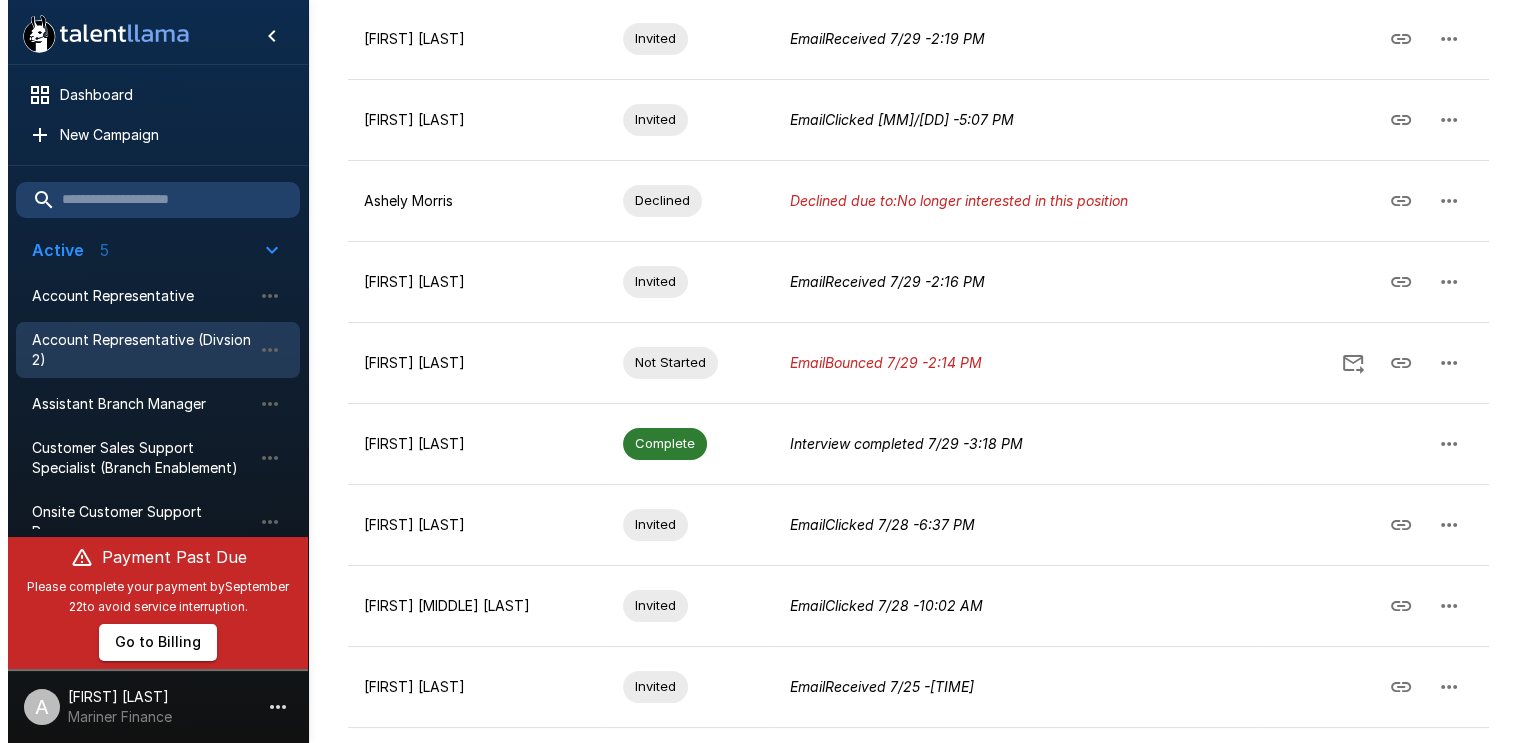 scroll, scrollTop: 405, scrollLeft: 0, axis: vertical 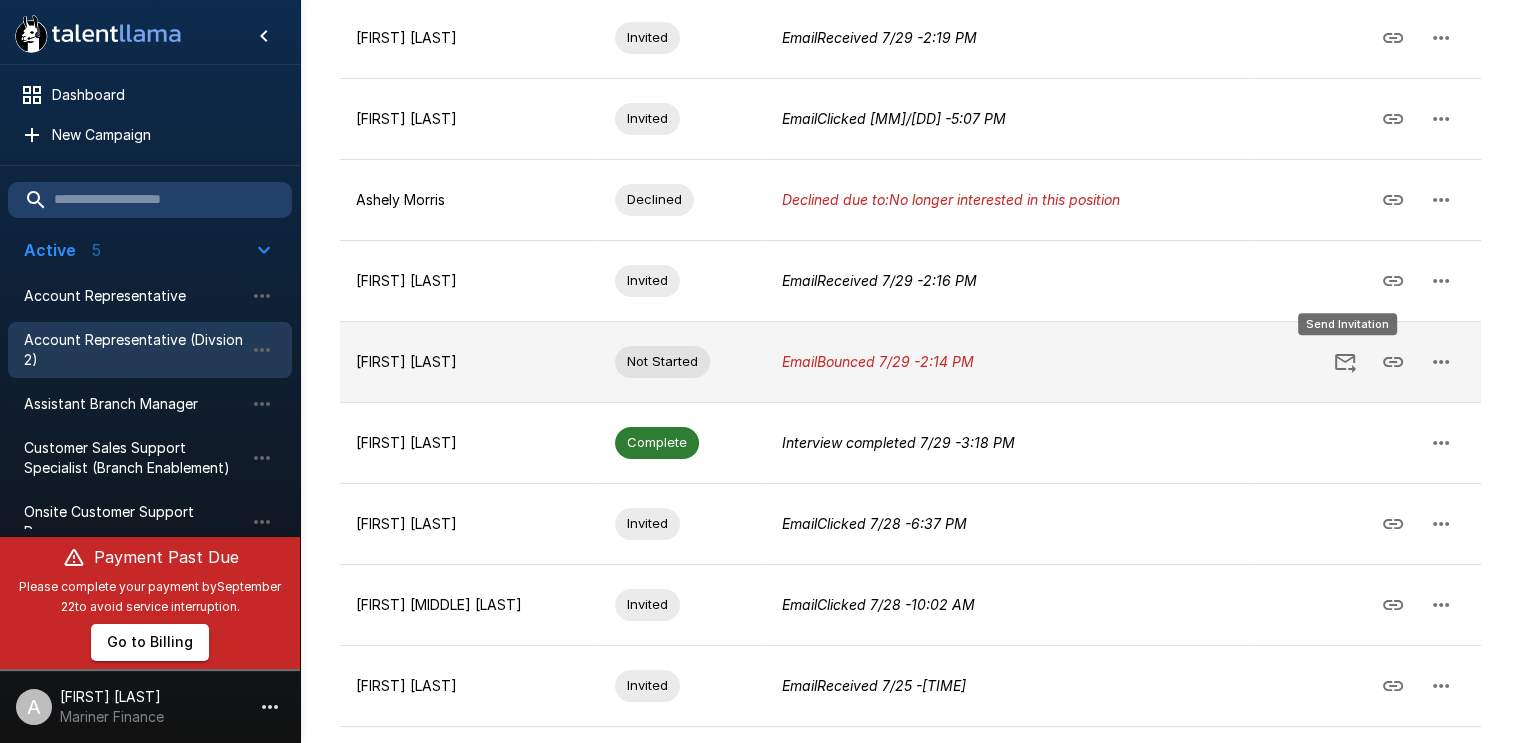 click 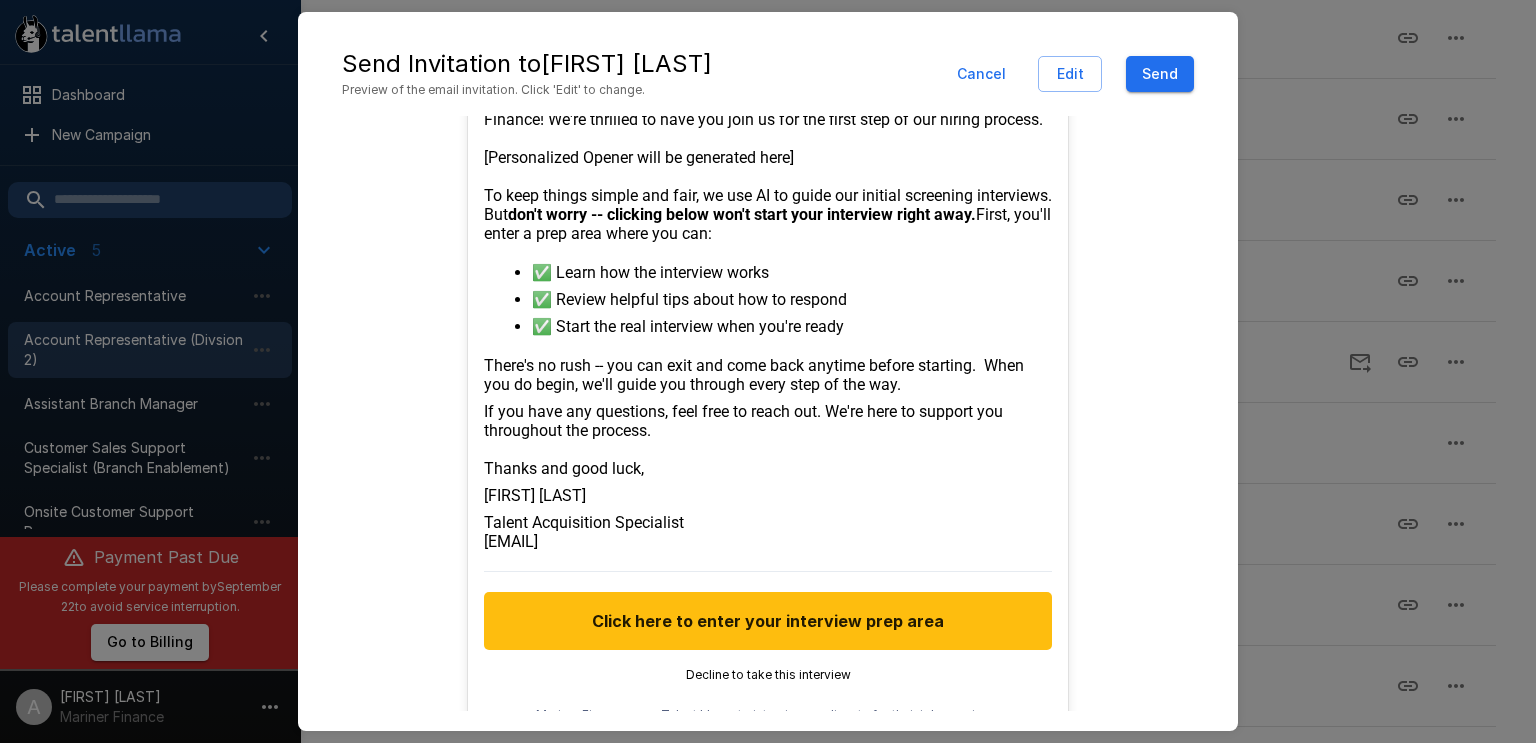 scroll, scrollTop: 528, scrollLeft: 0, axis: vertical 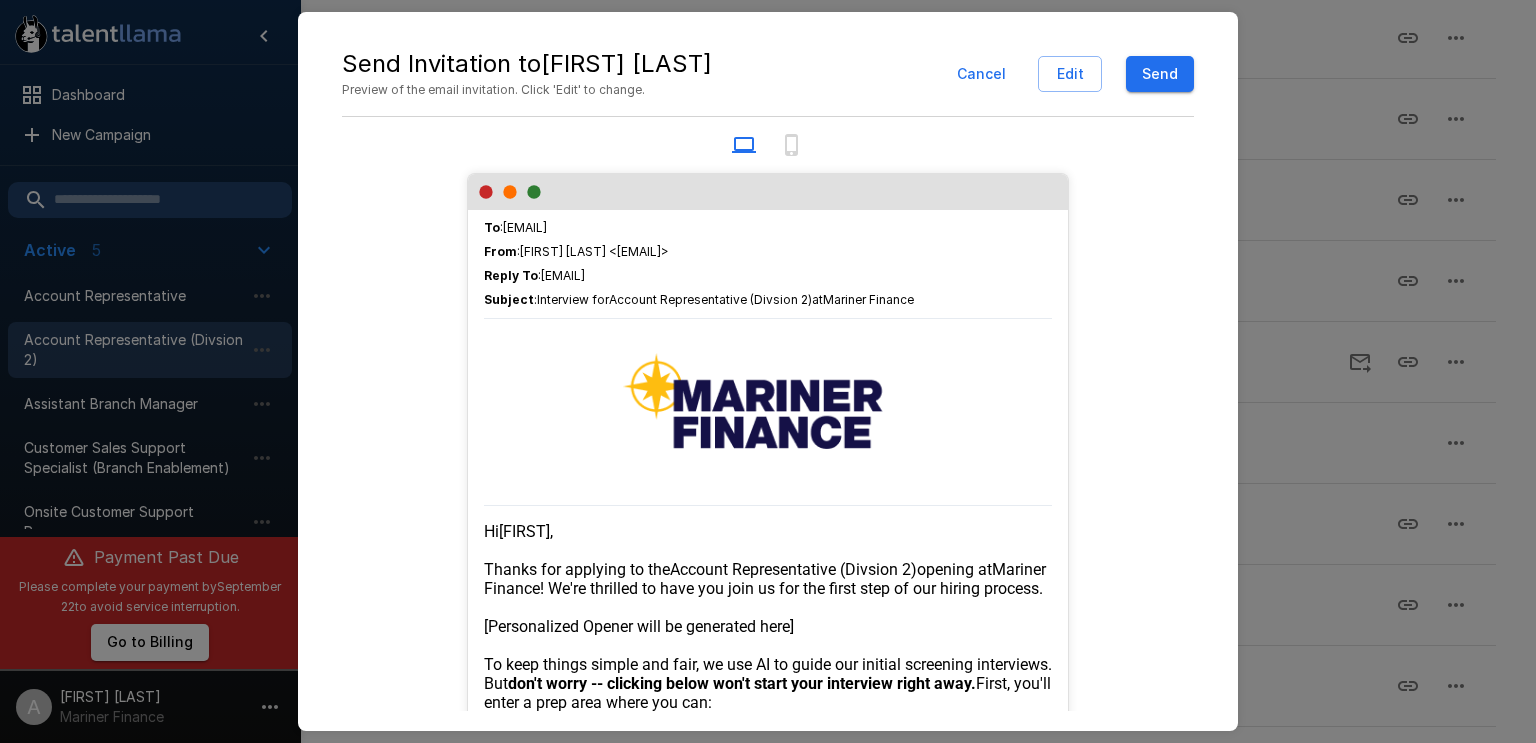 drag, startPoint x: 687, startPoint y: 551, endPoint x: 422, endPoint y: 519, distance: 266.92508 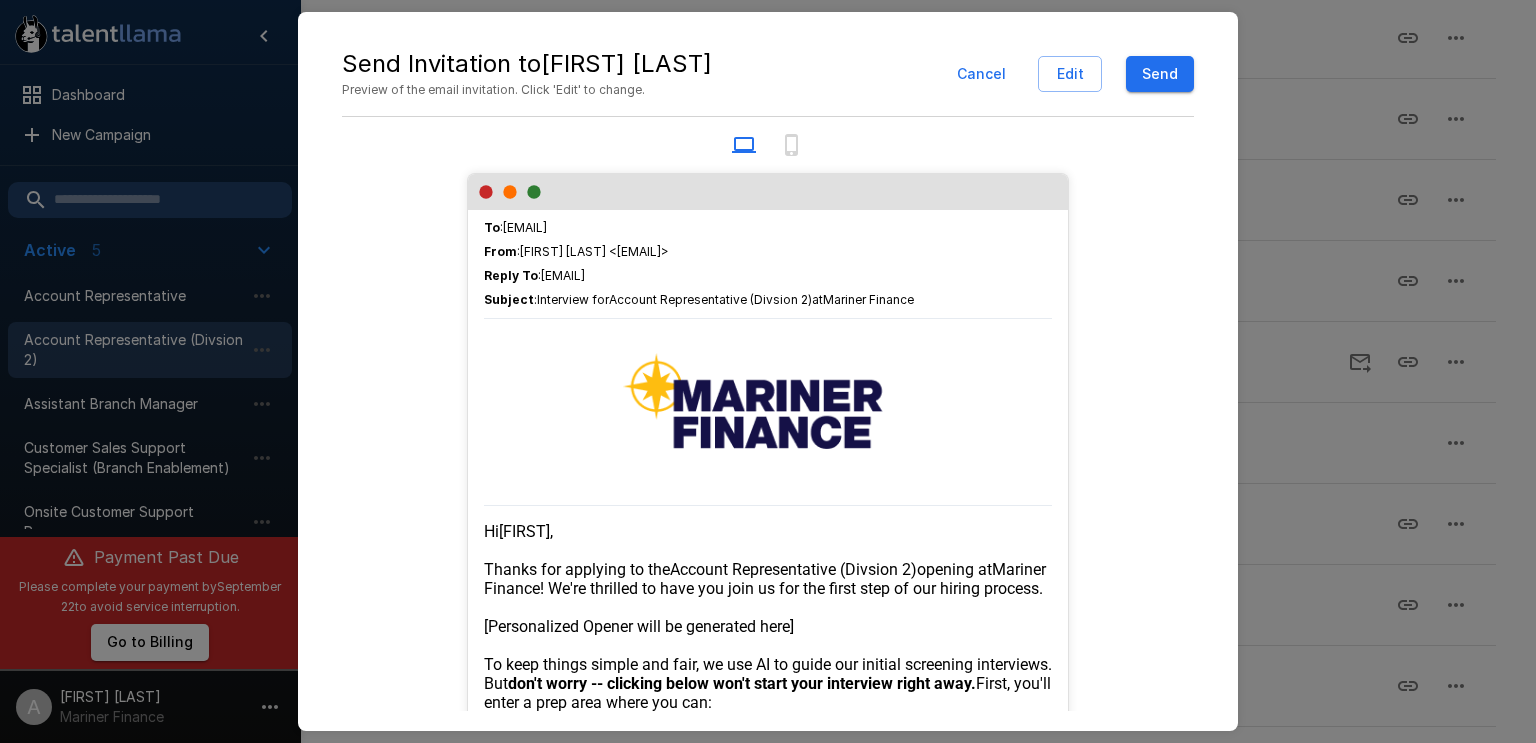 click on "To :  kristiansaujon95@icloud.com From :  Ashley Morris <amorris@marinerfinance.com> Reply To :  amorris@marinerfinance.com Subject :  Interview for  Account Representative (Divsion 2)  at  Mariner Finance Hi  Kristian , Thanks for applying to the  Account Representative (Divsion 2)  opening at  Mariner Finance ! We're thrilled to have you join us for the first step of our hiring process. [Personalized Opener will be generated here] To keep things simple and fair, we use AI to guide our initial screening interviews. But  don't worry -- clicking below won't start your interview right away.   First, you'll enter a prep area where you can: ✅ Learn how the interview works ✅ Review helpful tips about how to respond ✅ Start the real interview when you're ready There's no rush -- you can exit and come back anytime before starting.  When you do begin, we'll guide you through every step of the way. If you have any questions, feel free to reach out. We're here to support you throughout the process. Ashely Morris" at bounding box center [768, 706] 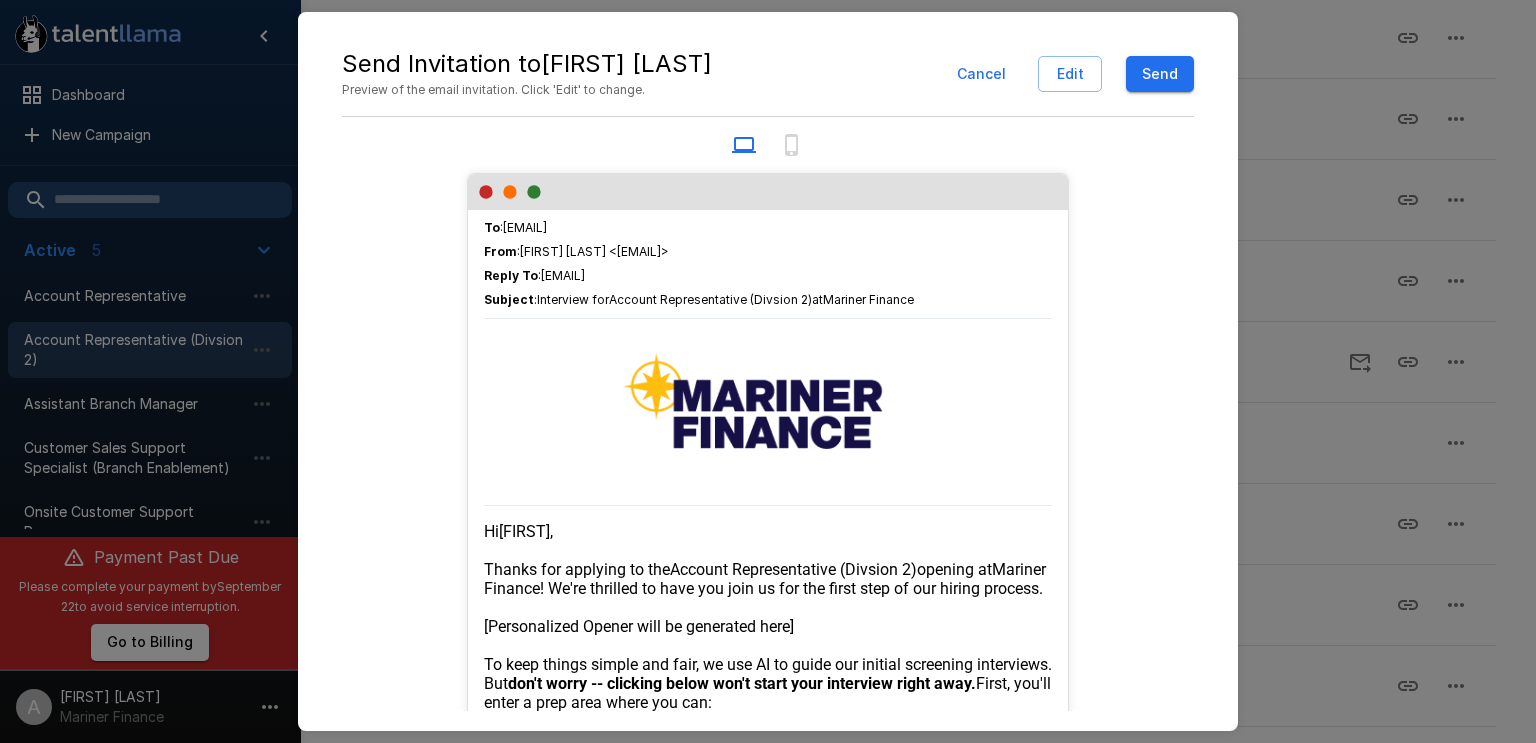 copy on "Hi  Kristian , Thanks for applying to the  Account Representative (Divsion 2)  opening at  Mariner Finance ! We're thrilled to have you join us for the first step of our hiring process. [Personalized Opener will be generated here] To keep things simple and fair, we use AI to guide our initial screening interviews. But  don't worry -- clicking below won't start your interview right away.   First, you'll enter a prep area where you can: ✅ Learn how the interview works ✅ Review helpful tips about how to respond ✅ Start the real interview when you're ready There's no rush -- you can exit and come back anytime before starting.  When you do begin, we'll guide you through every step of the way. If you have any questions, feel free to reach out. We're here to support you throughout the process. Thanks and good luck, Ashely Morris Talent Acquisition Specialist amorris@marinerfinance.com" 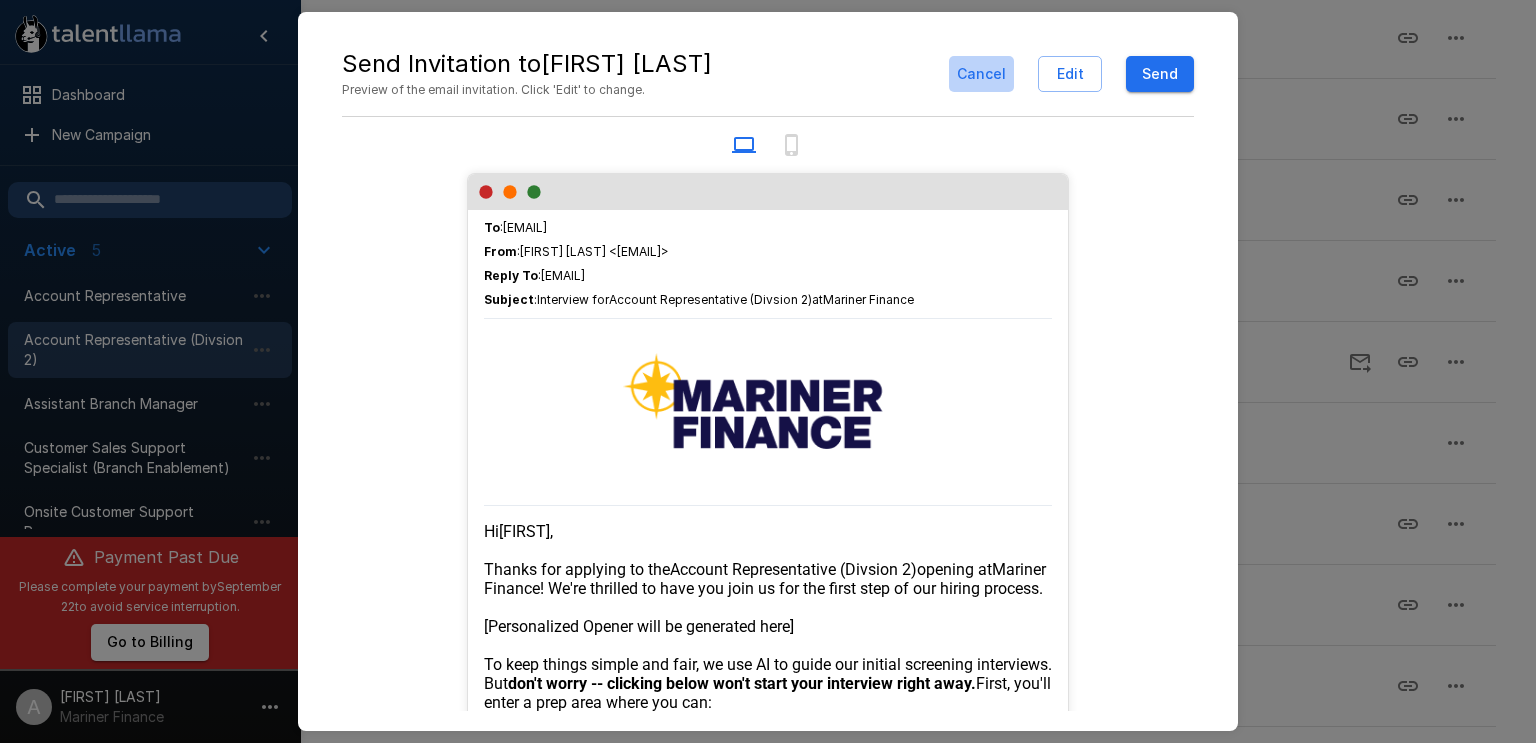click on "Cancel" at bounding box center (981, 74) 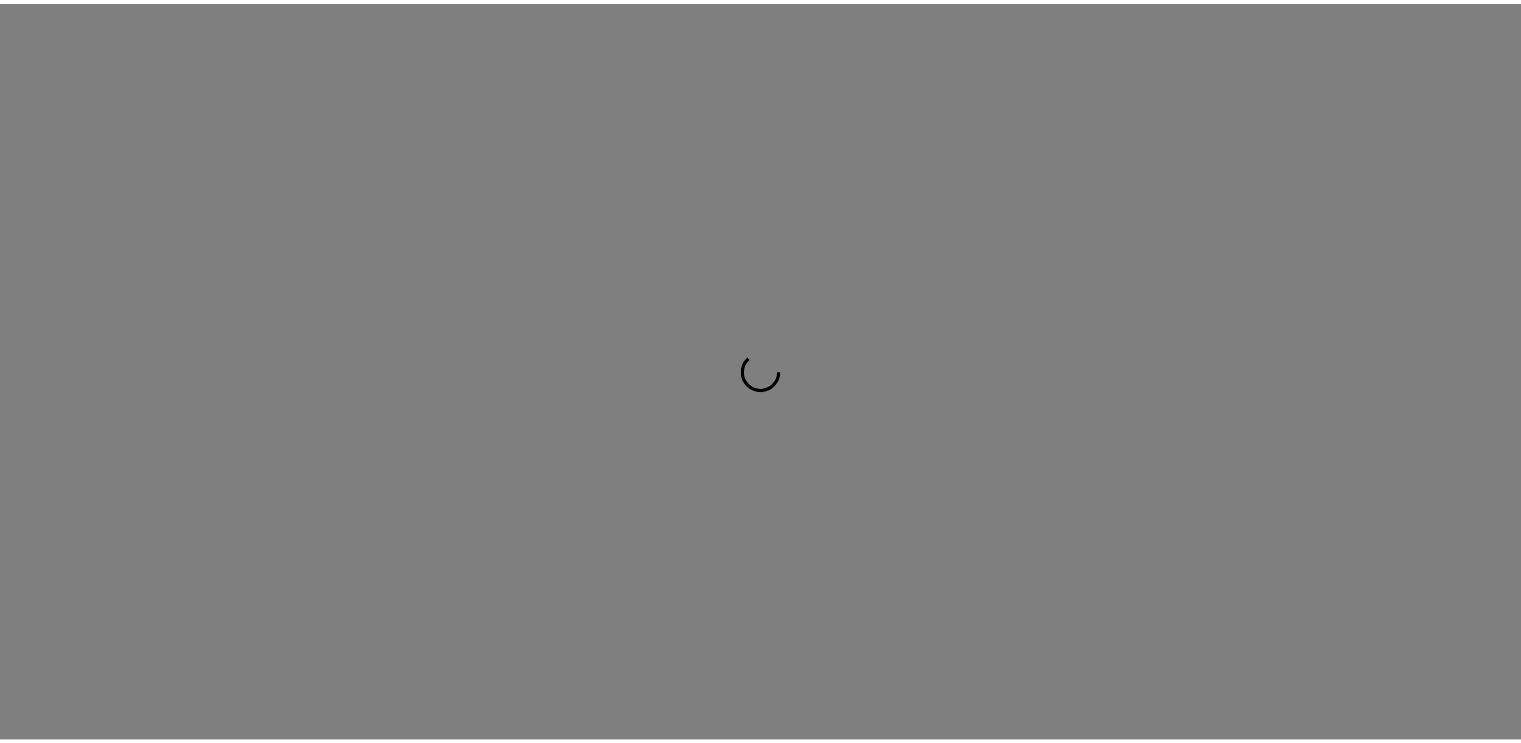 scroll, scrollTop: 0, scrollLeft: 0, axis: both 